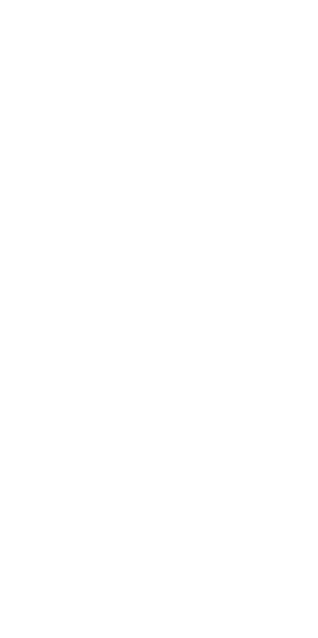 scroll, scrollTop: 0, scrollLeft: 0, axis: both 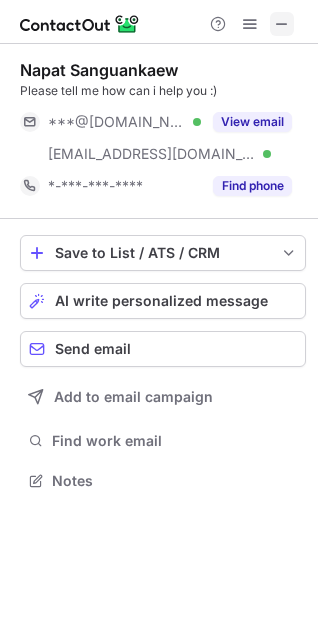 click at bounding box center [282, 24] 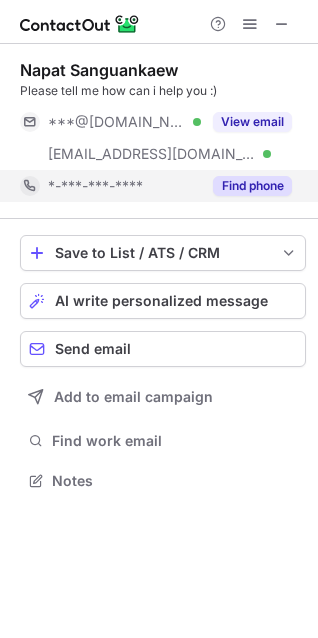 click on "Find phone" at bounding box center (252, 186) 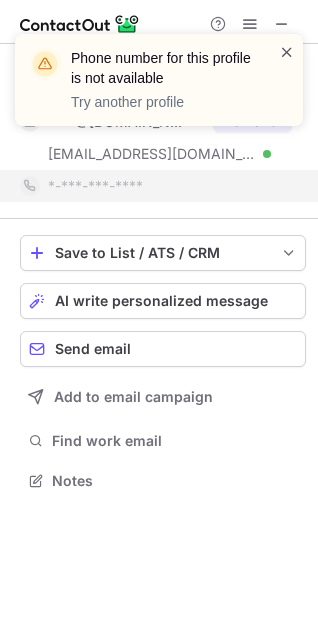 click at bounding box center (287, 52) 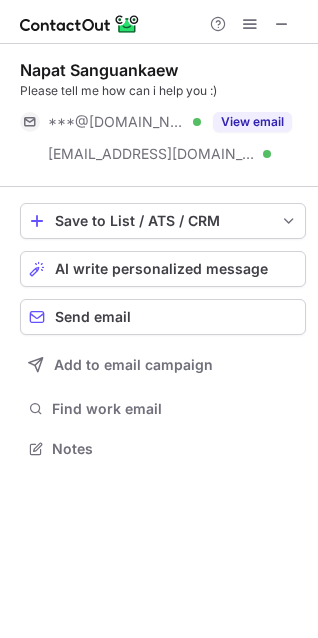 scroll, scrollTop: 435, scrollLeft: 318, axis: both 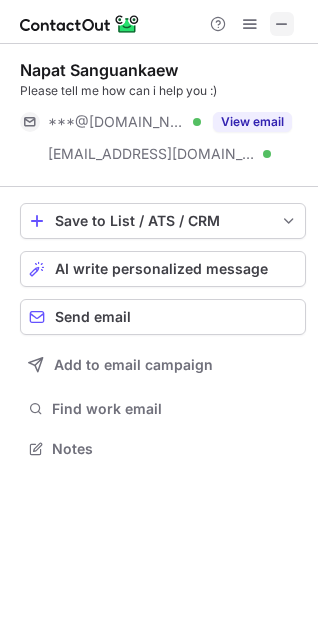 click at bounding box center (282, 24) 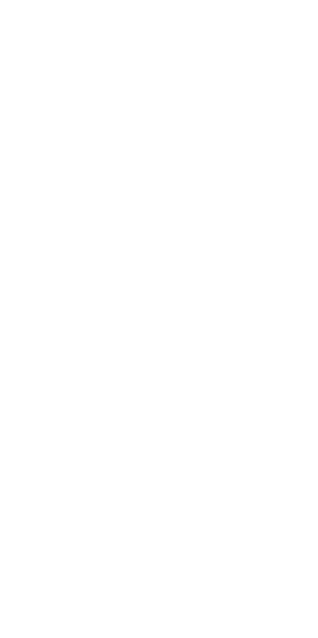 scroll, scrollTop: 0, scrollLeft: 0, axis: both 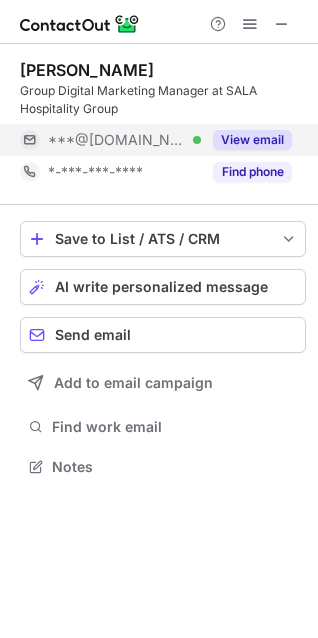click on "View email" at bounding box center [252, 140] 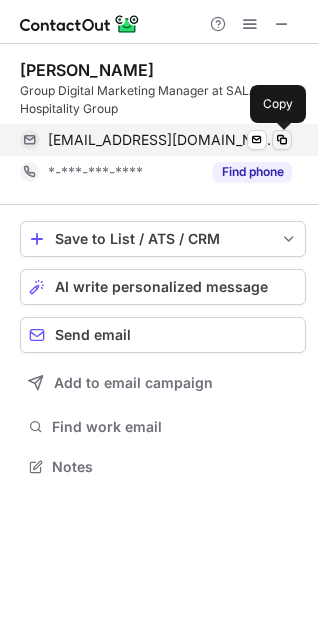 click at bounding box center [282, 140] 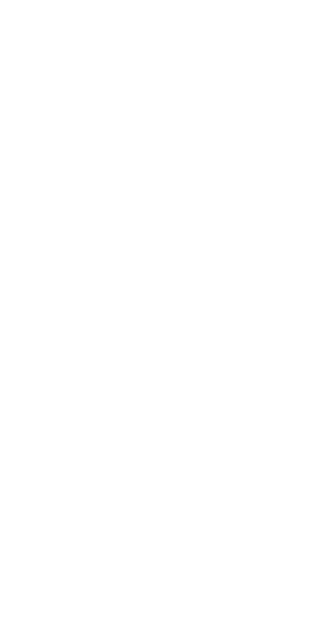 scroll, scrollTop: 0, scrollLeft: 0, axis: both 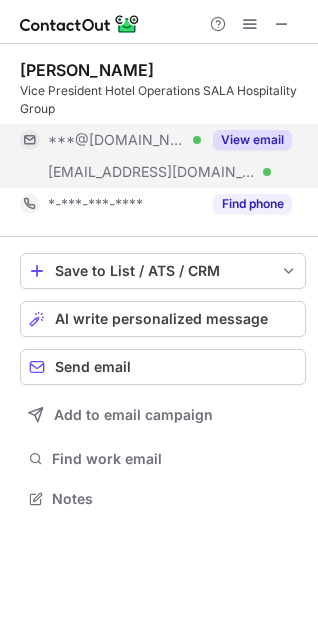 click on "View email" at bounding box center (252, 140) 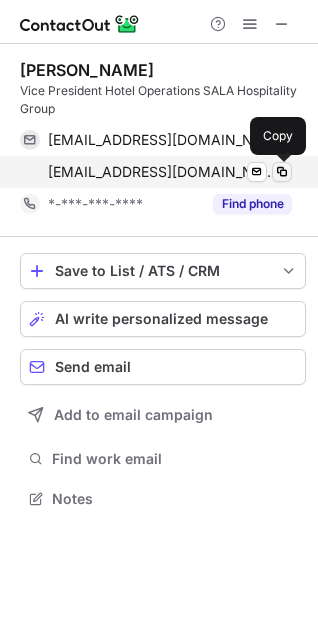 click at bounding box center [282, 172] 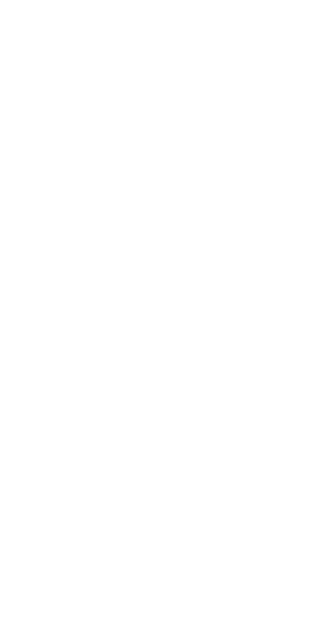scroll, scrollTop: 0, scrollLeft: 0, axis: both 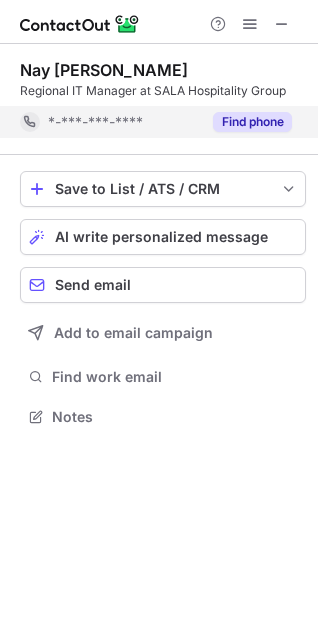 click on "Find phone" at bounding box center (252, 122) 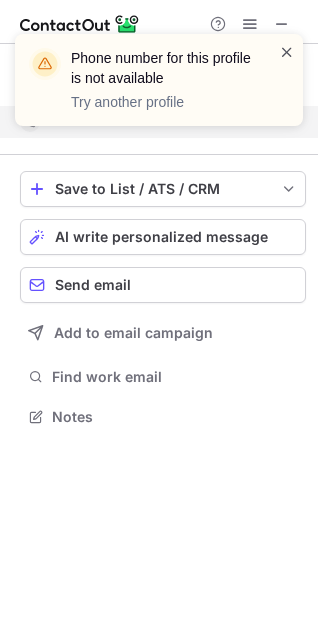 drag, startPoint x: 299, startPoint y: 41, endPoint x: 290, endPoint y: 47, distance: 10.816654 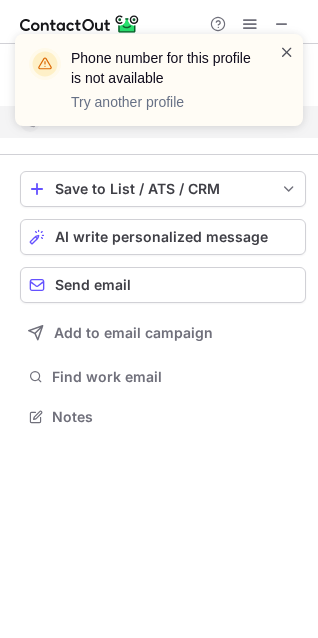 click at bounding box center [287, 52] 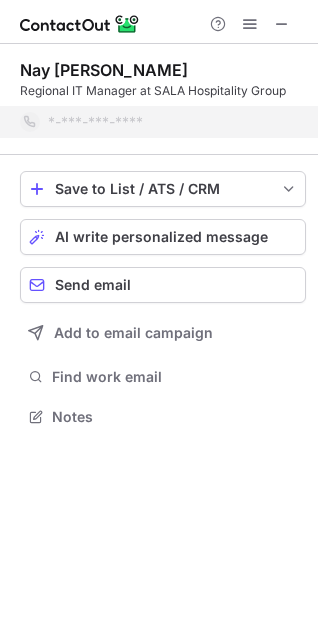 click on "Phone number for this profile is not available Try another profile" at bounding box center [159, 88] 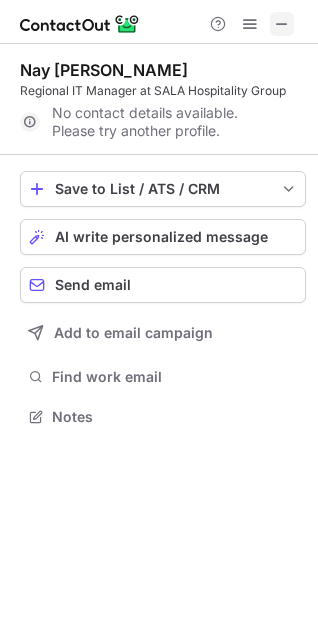 click at bounding box center [282, 24] 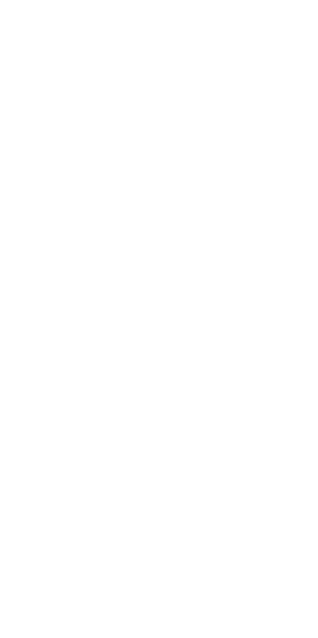 scroll, scrollTop: 0, scrollLeft: 0, axis: both 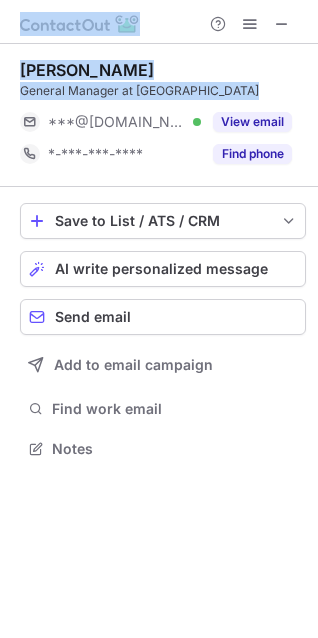 drag, startPoint x: 292, startPoint y: 118, endPoint x: 327, endPoint y: 96, distance: 41.340054 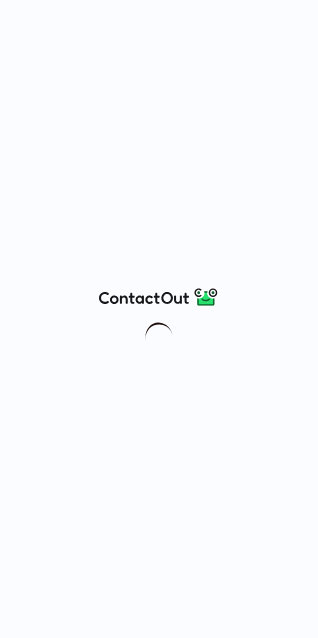 scroll, scrollTop: 0, scrollLeft: 0, axis: both 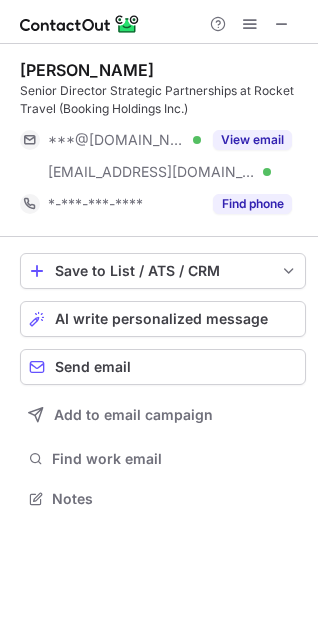 drag, startPoint x: 279, startPoint y: 17, endPoint x: 145, endPoint y: 42, distance: 136.31215 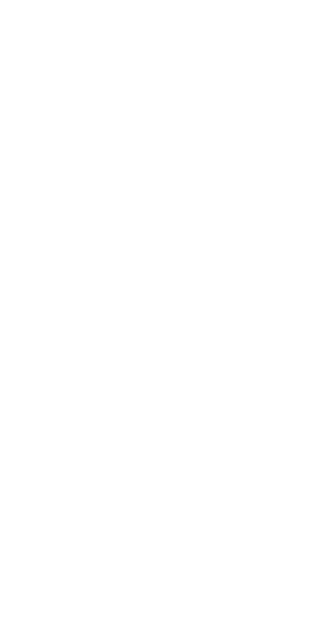 scroll, scrollTop: 0, scrollLeft: 0, axis: both 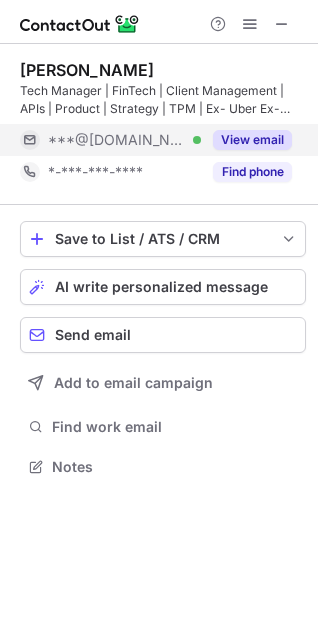 click on "View email" at bounding box center [252, 140] 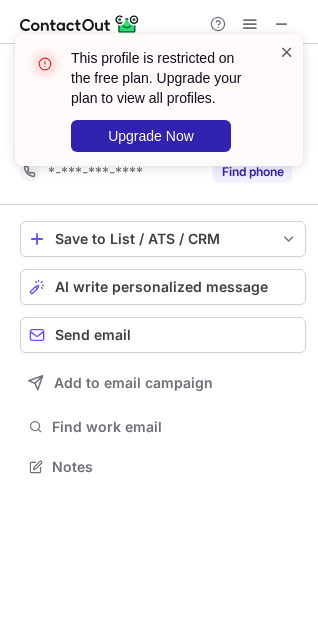 click at bounding box center (287, 52) 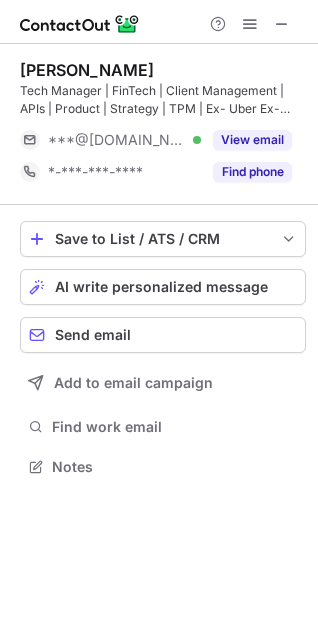click on "This profile is restricted on the free plan. Upgrade your plan to view all profiles. Upgrade Now" at bounding box center [159, 108] 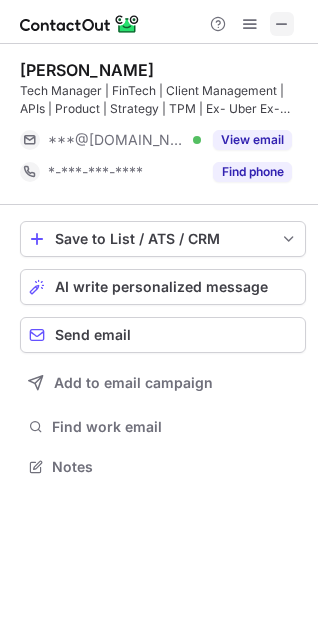 click at bounding box center [282, 24] 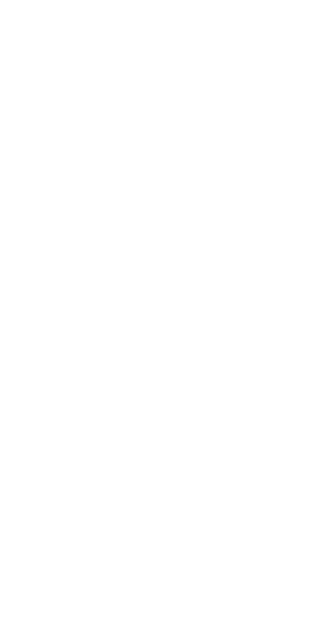 scroll, scrollTop: 0, scrollLeft: 0, axis: both 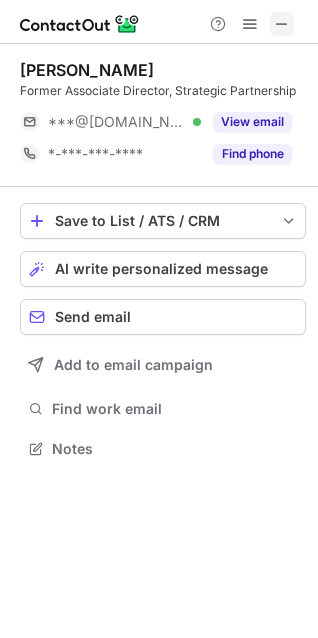 click at bounding box center (282, 24) 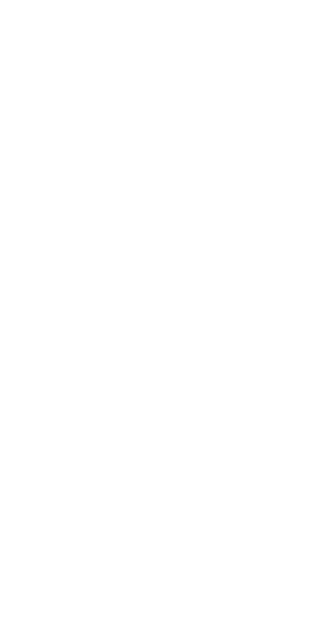 scroll, scrollTop: 0, scrollLeft: 0, axis: both 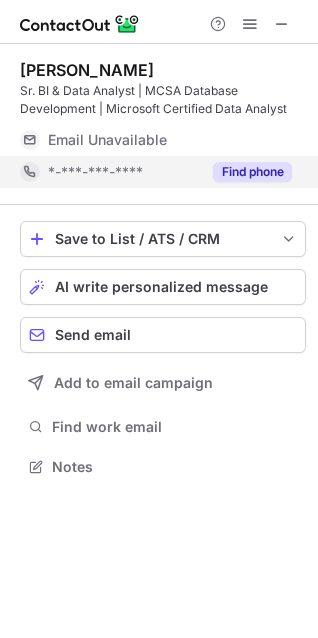 click on "Find phone" at bounding box center (252, 172) 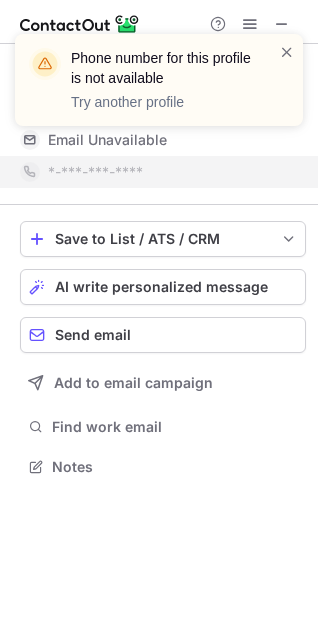 drag, startPoint x: 271, startPoint y: 22, endPoint x: 272, endPoint y: 35, distance: 13.038404 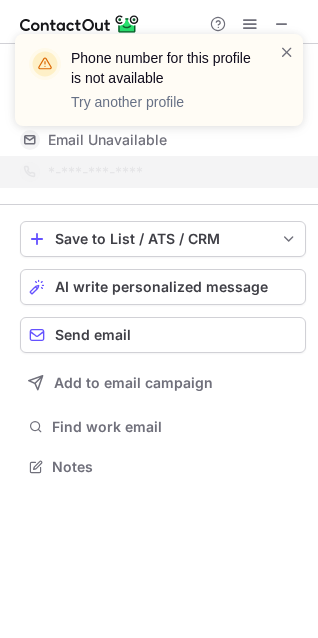 drag, startPoint x: 282, startPoint y: 51, endPoint x: 266, endPoint y: 0, distance: 53.450912 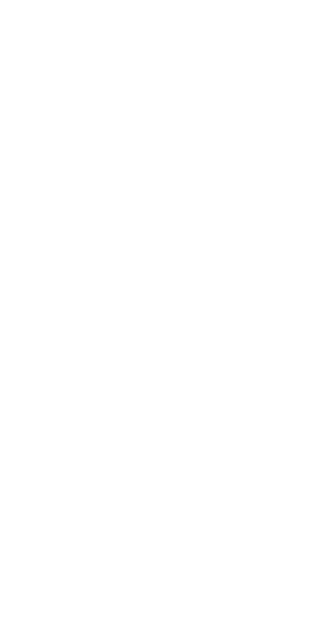 scroll, scrollTop: 0, scrollLeft: 0, axis: both 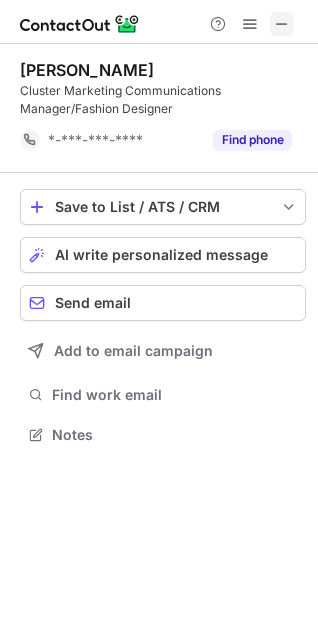 click at bounding box center (282, 24) 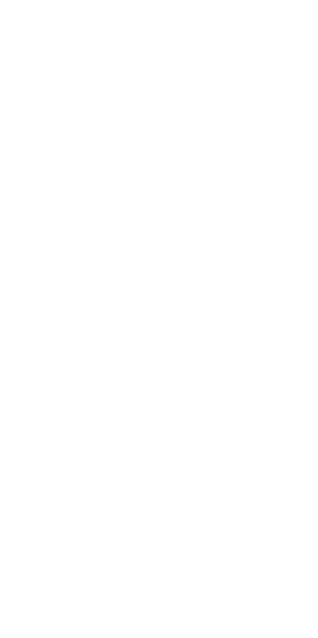 scroll, scrollTop: 0, scrollLeft: 0, axis: both 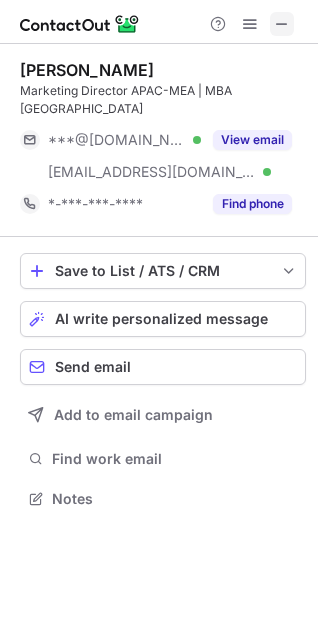 click at bounding box center (282, 24) 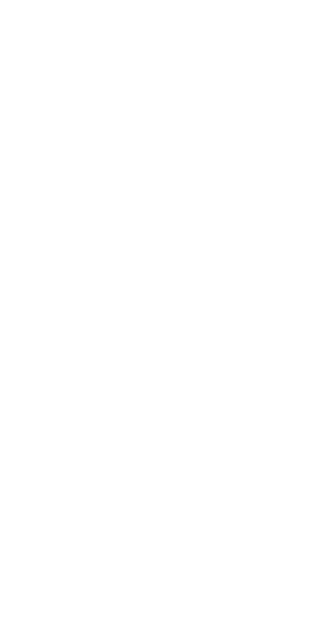 scroll, scrollTop: 0, scrollLeft: 0, axis: both 